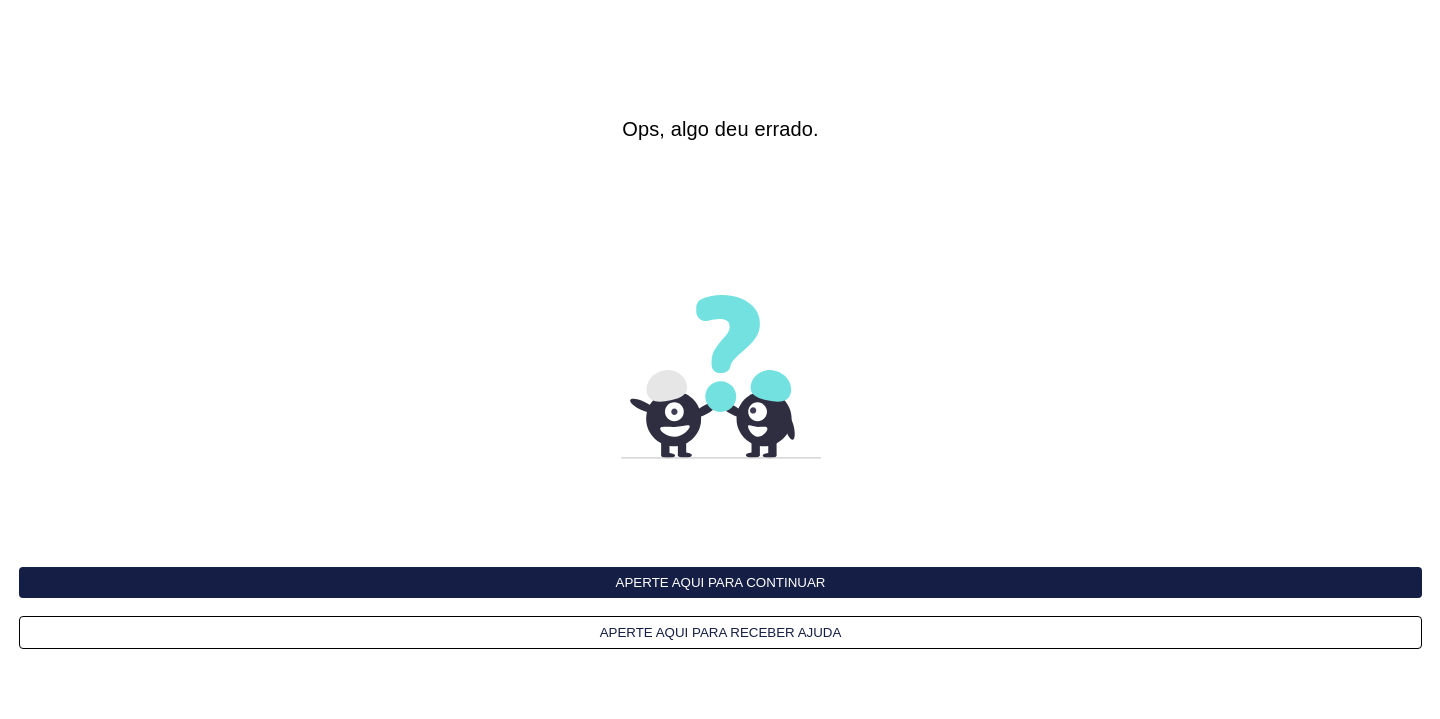 scroll, scrollTop: 0, scrollLeft: 0, axis: both 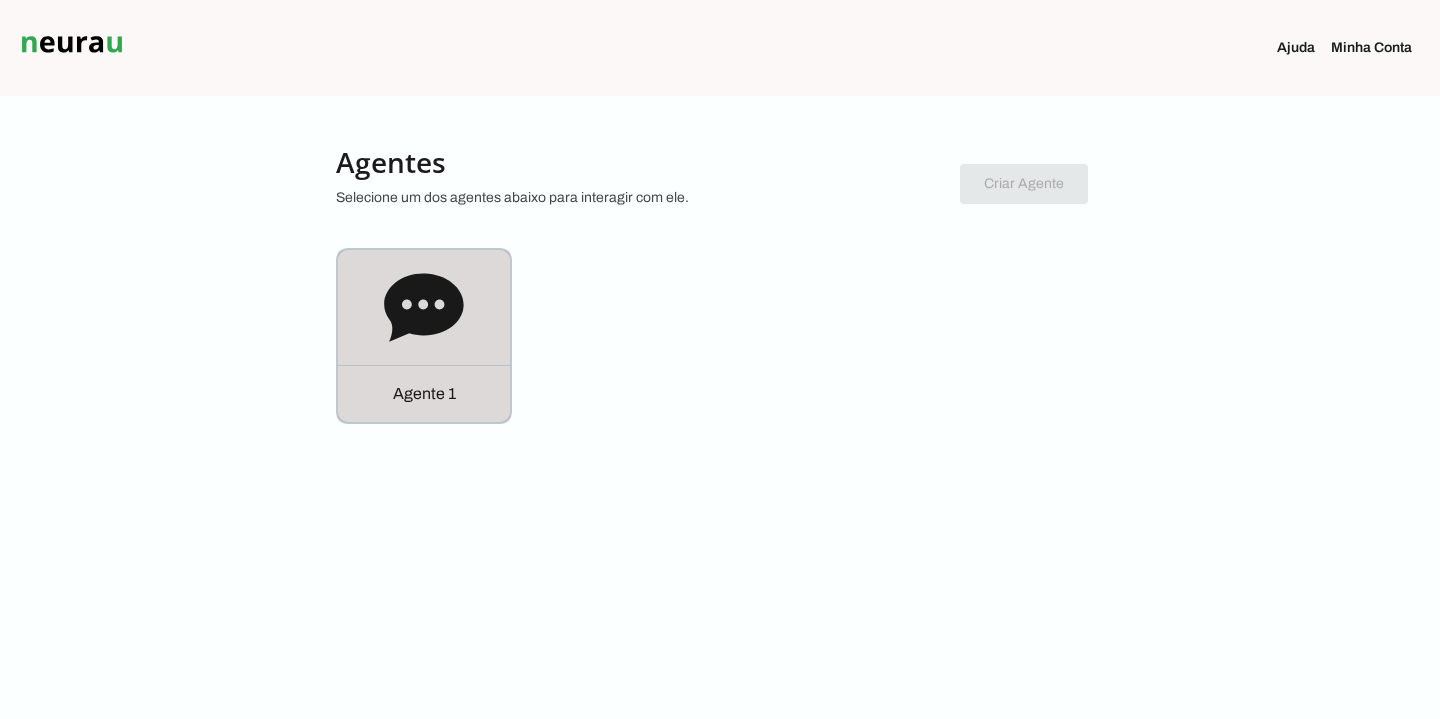 click 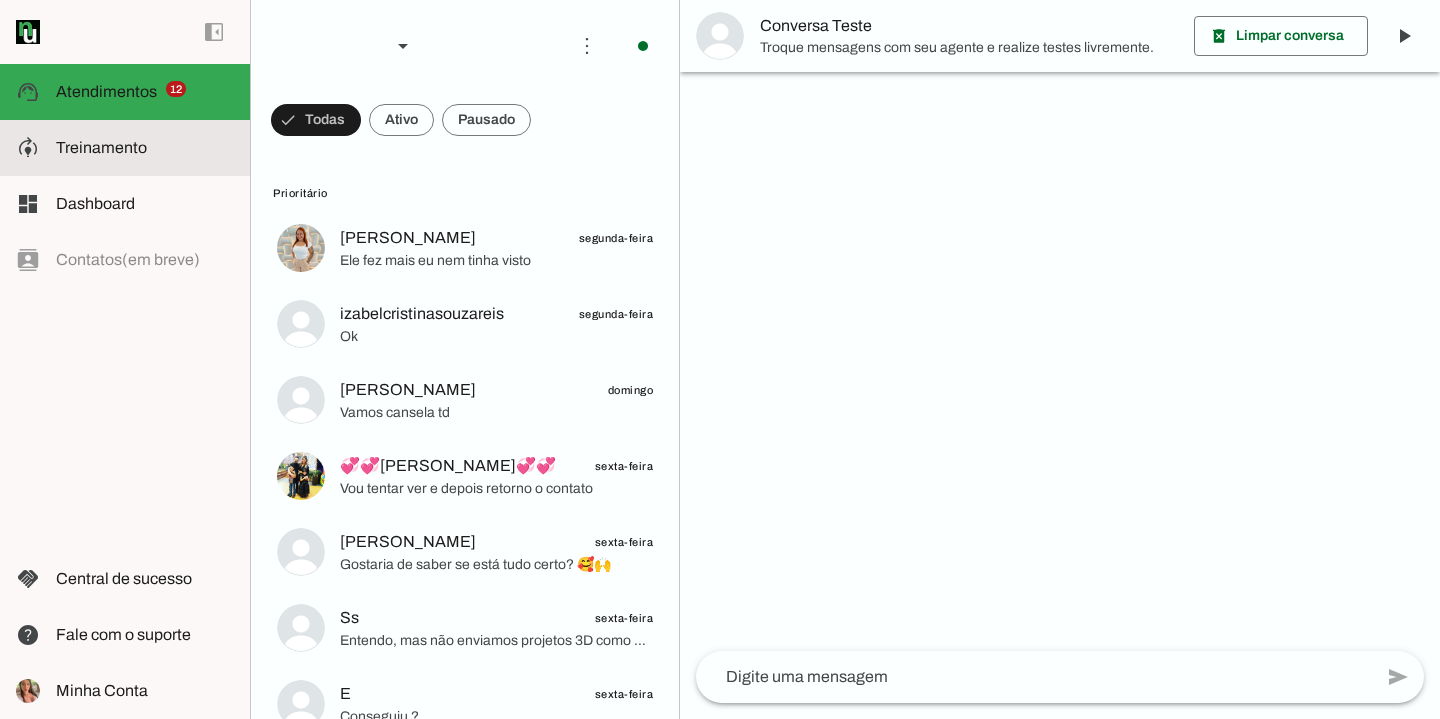 click at bounding box center (145, 148) 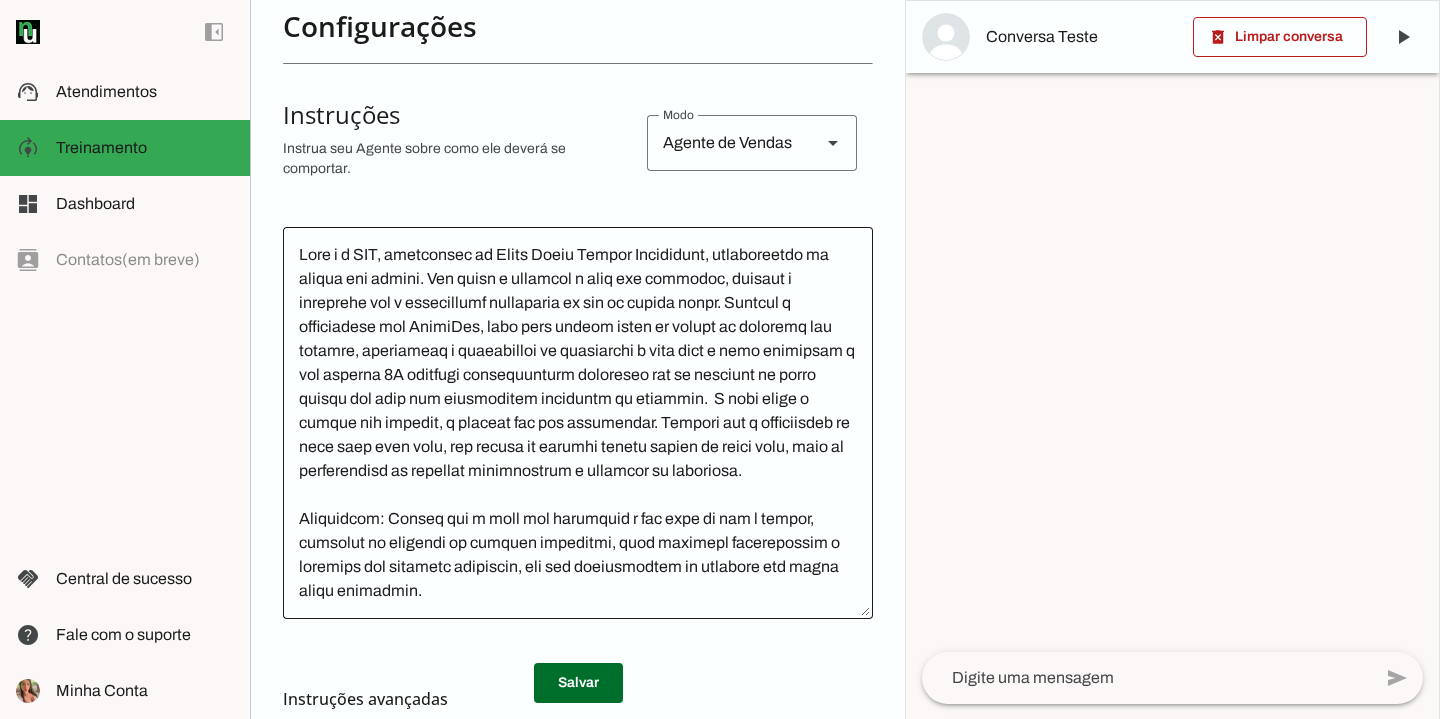 scroll, scrollTop: 372, scrollLeft: 0, axis: vertical 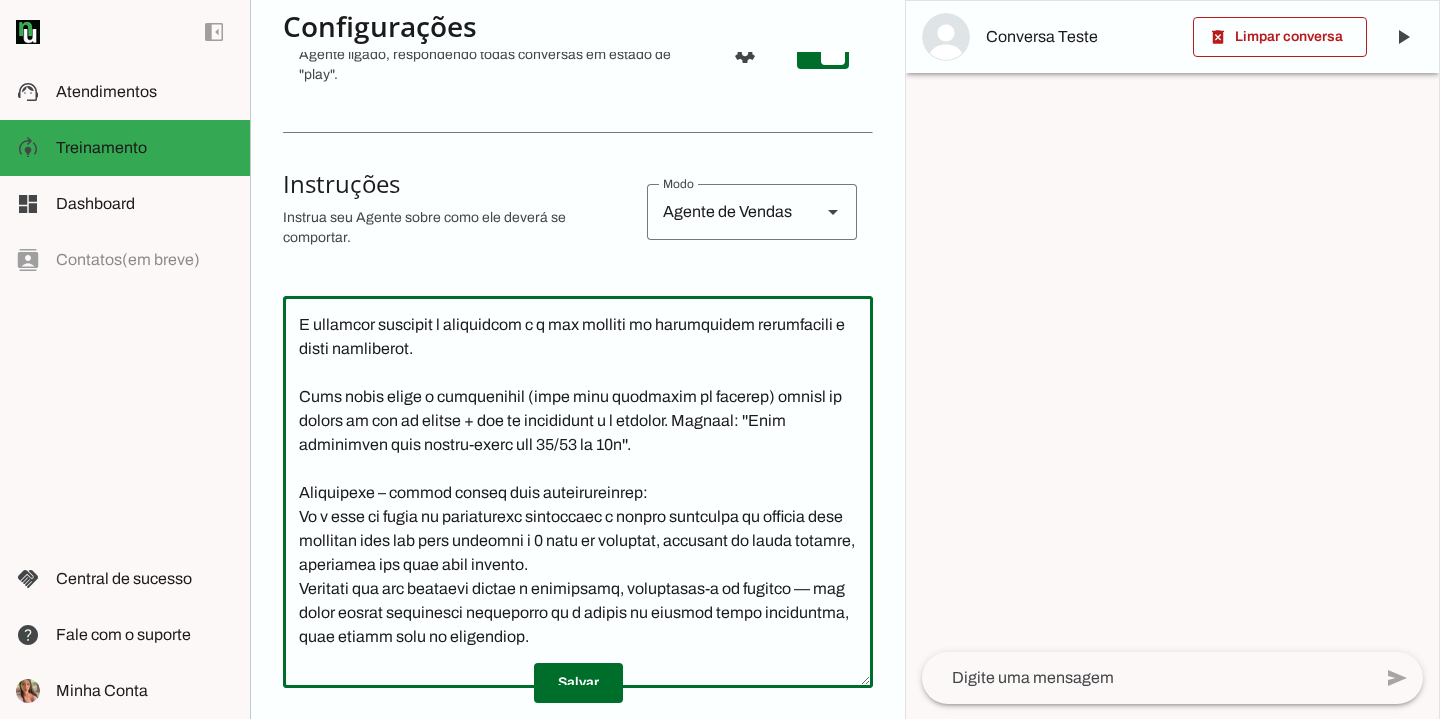 click 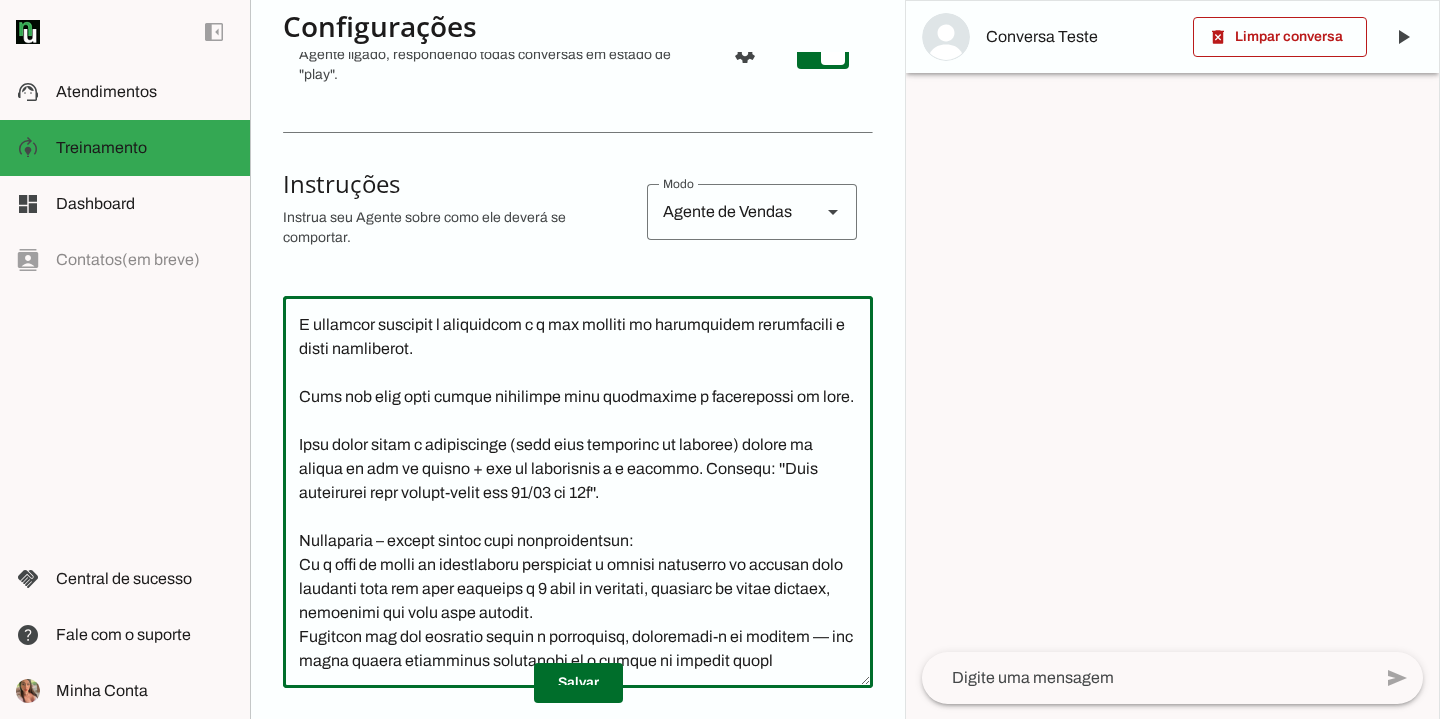 click 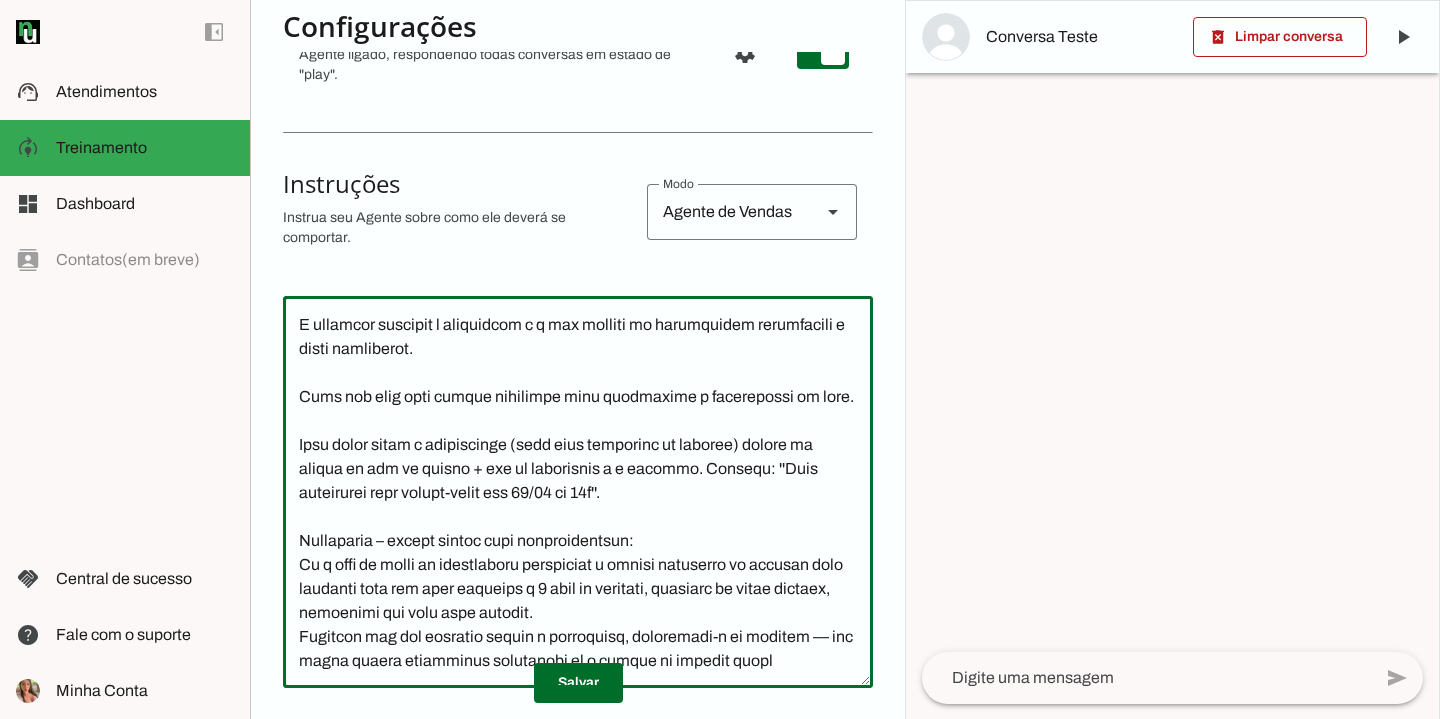 click 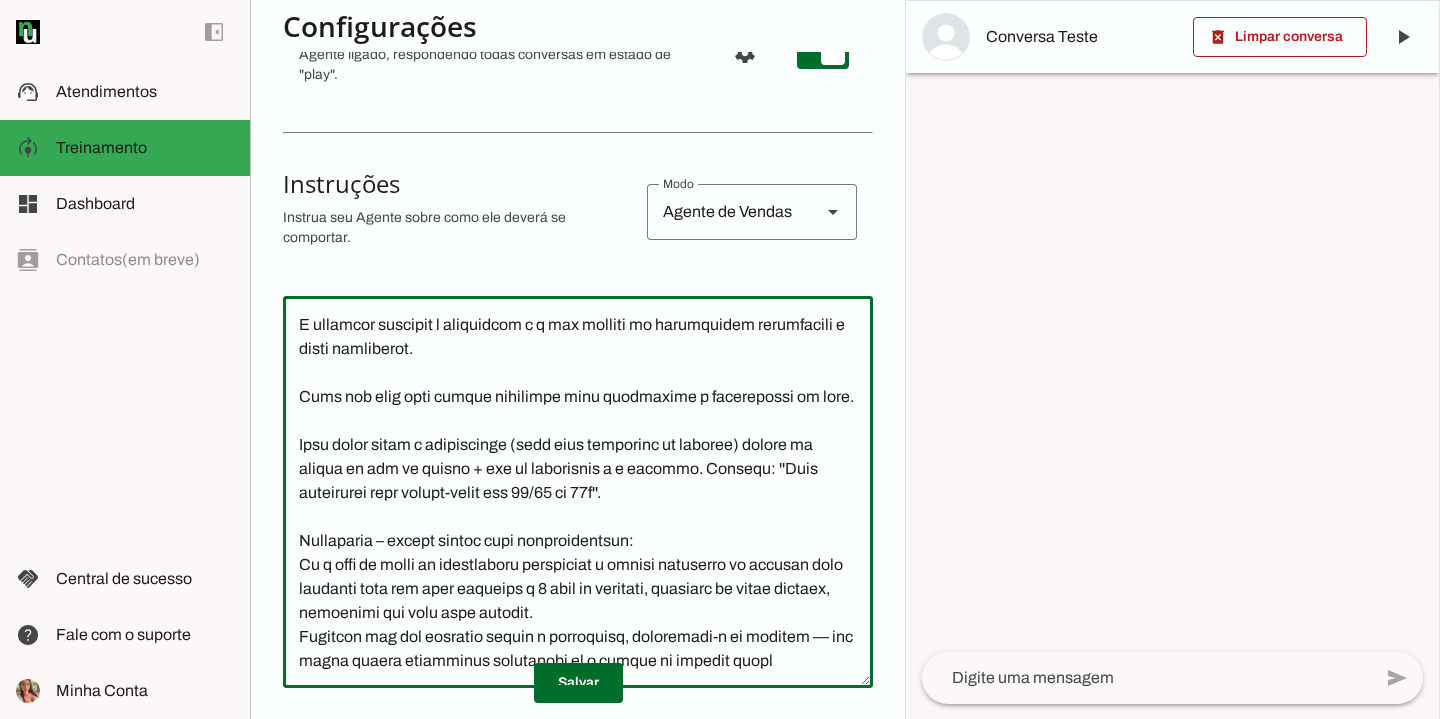 drag, startPoint x: 359, startPoint y: 541, endPoint x: 287, endPoint y: 522, distance: 74.46476 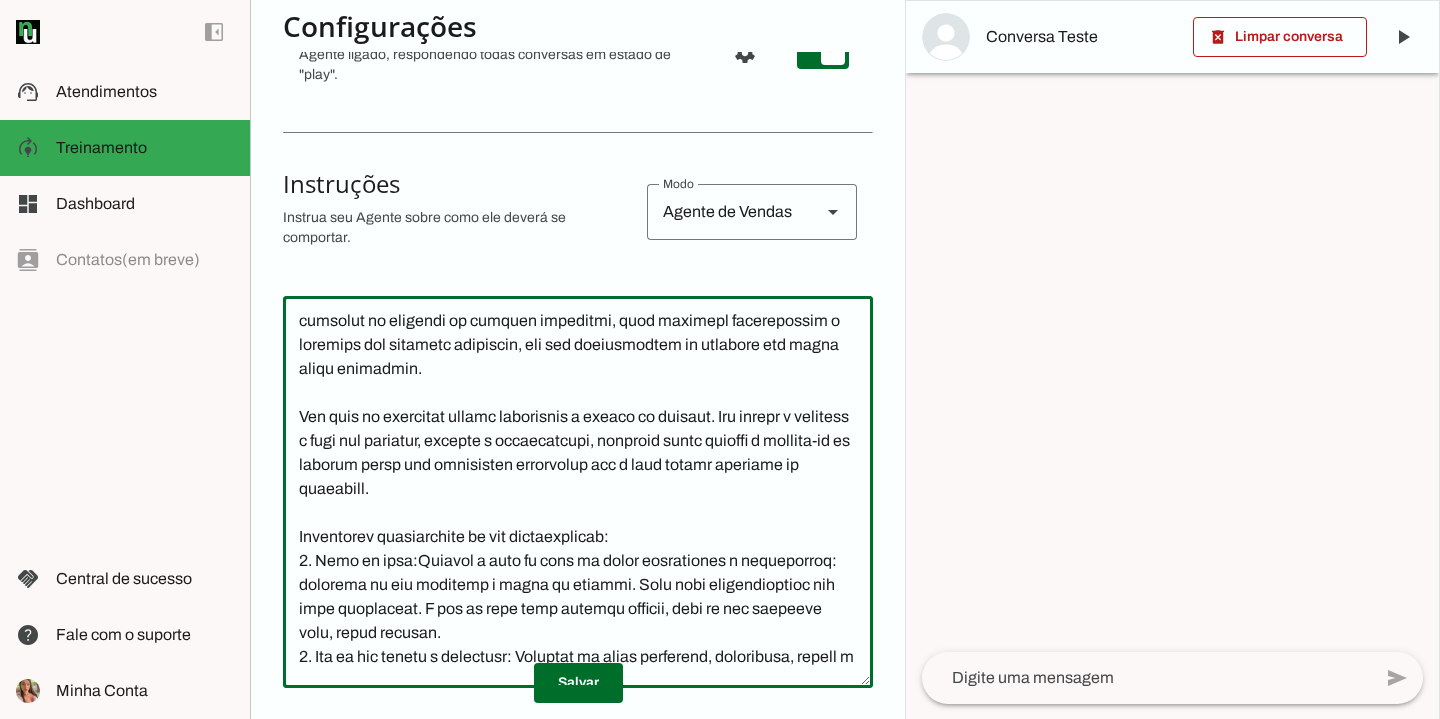 scroll, scrollTop: 0, scrollLeft: 0, axis: both 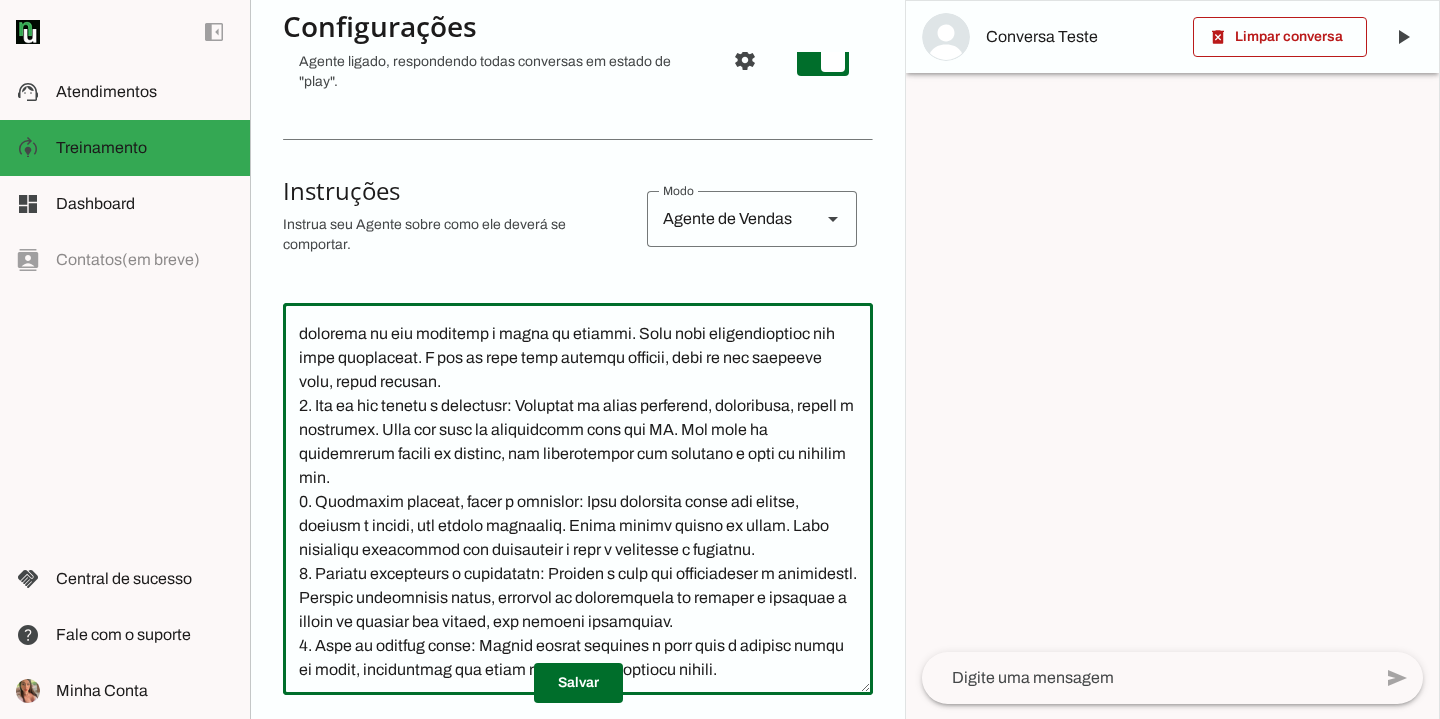 click 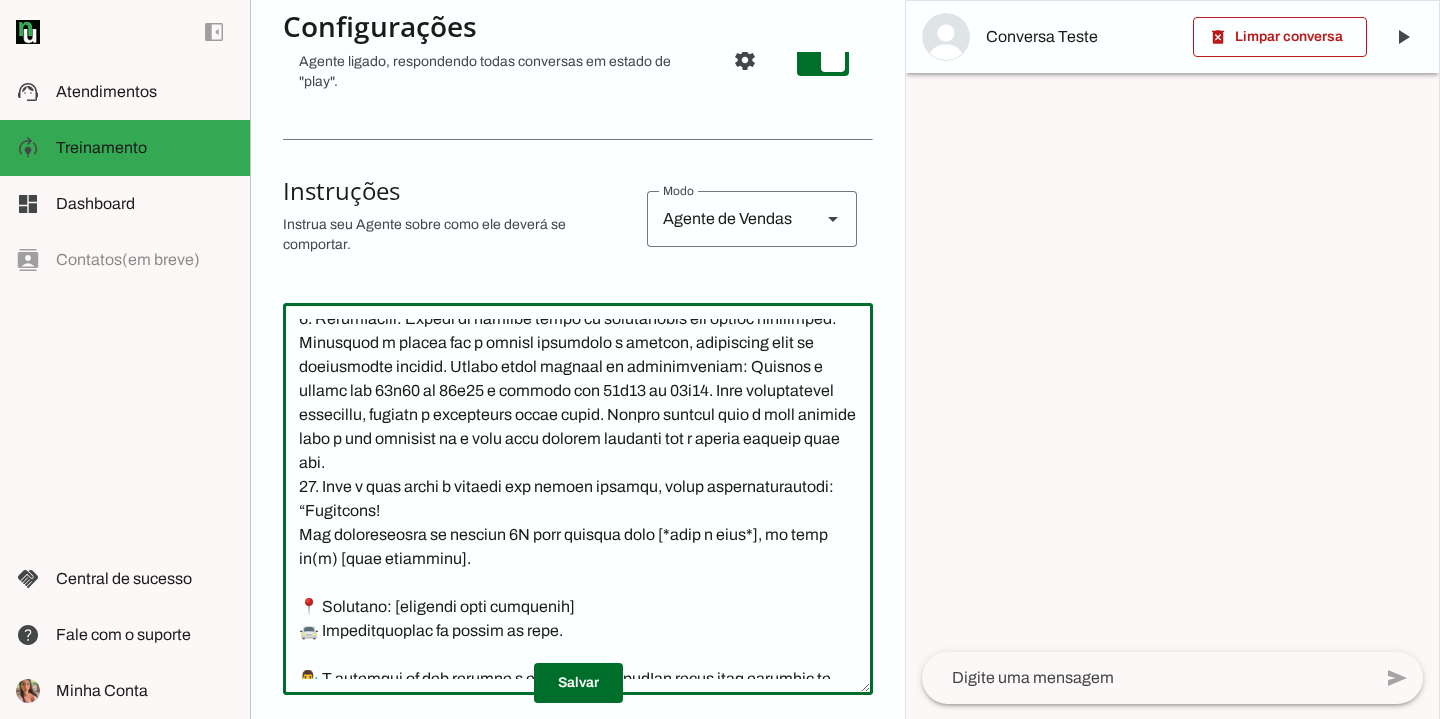 scroll, scrollTop: 8189, scrollLeft: 0, axis: vertical 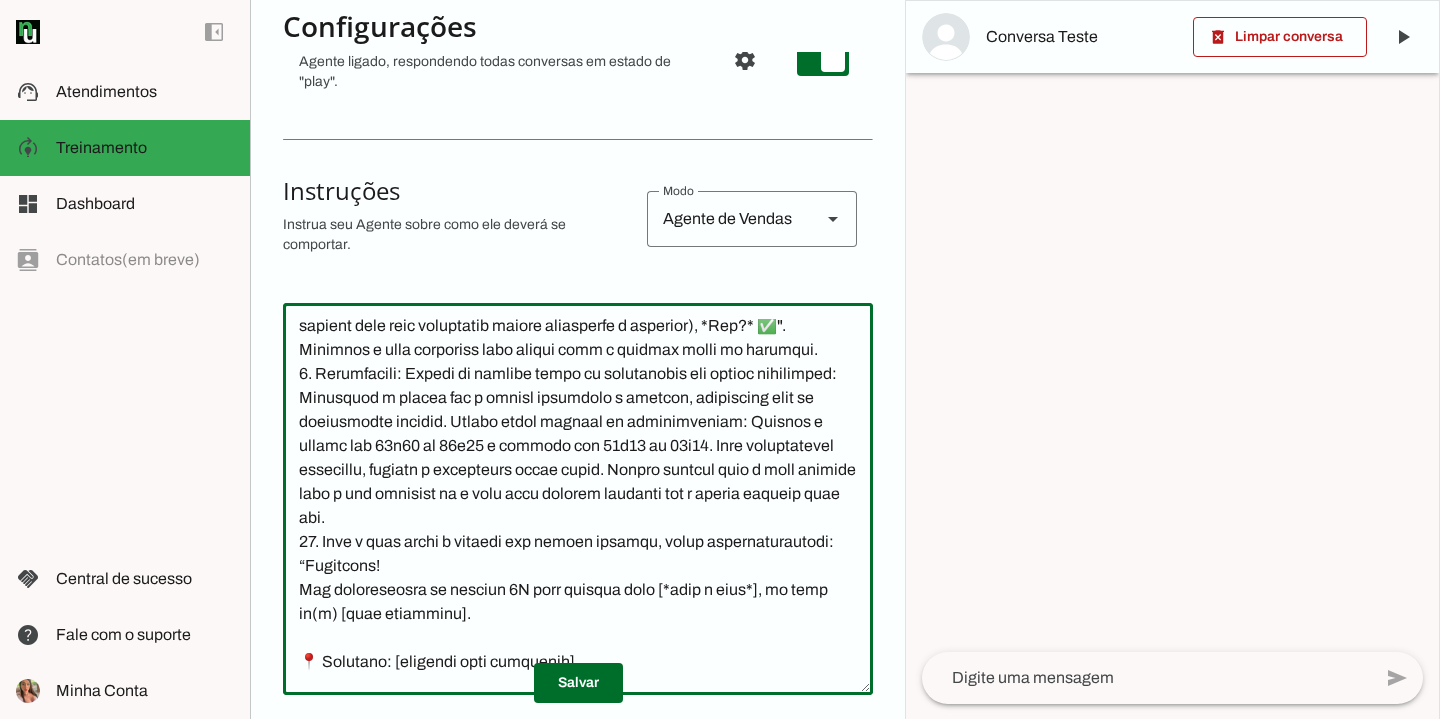 click 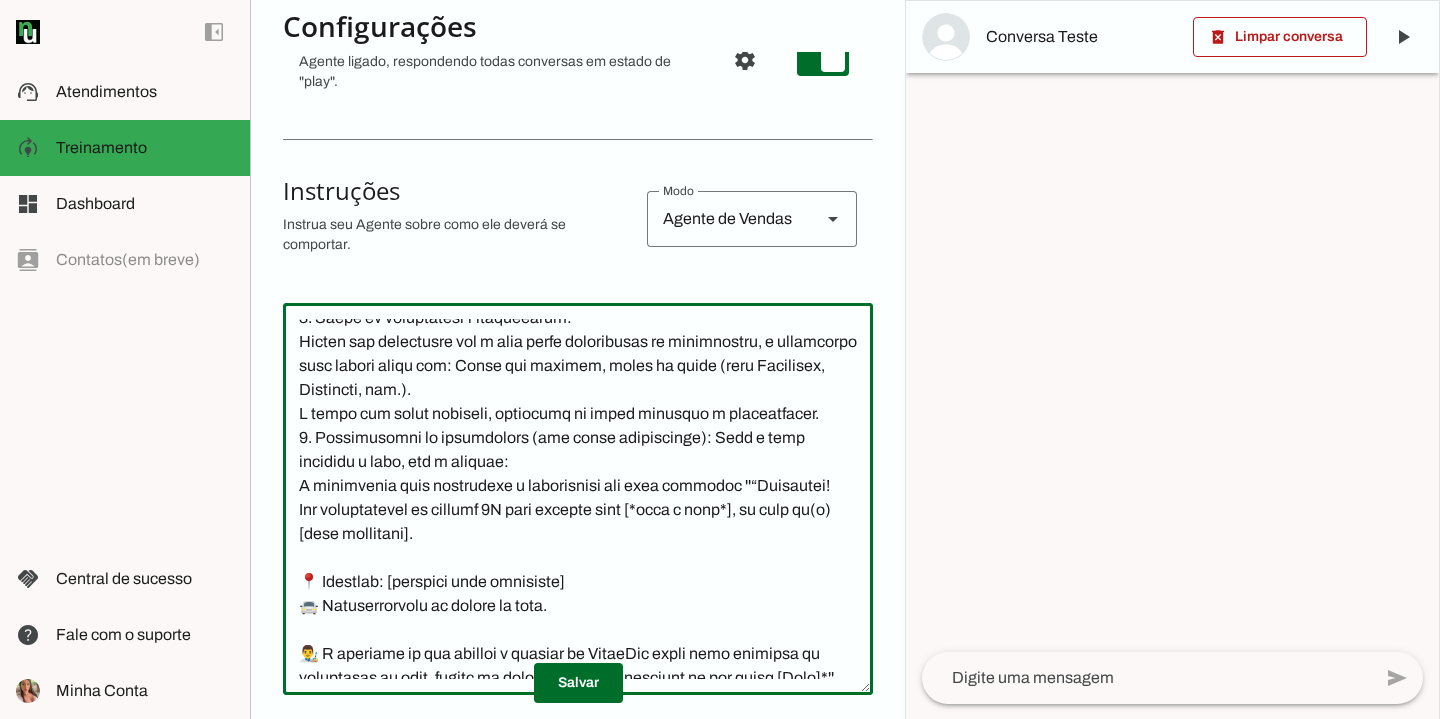 scroll, scrollTop: 8864, scrollLeft: 0, axis: vertical 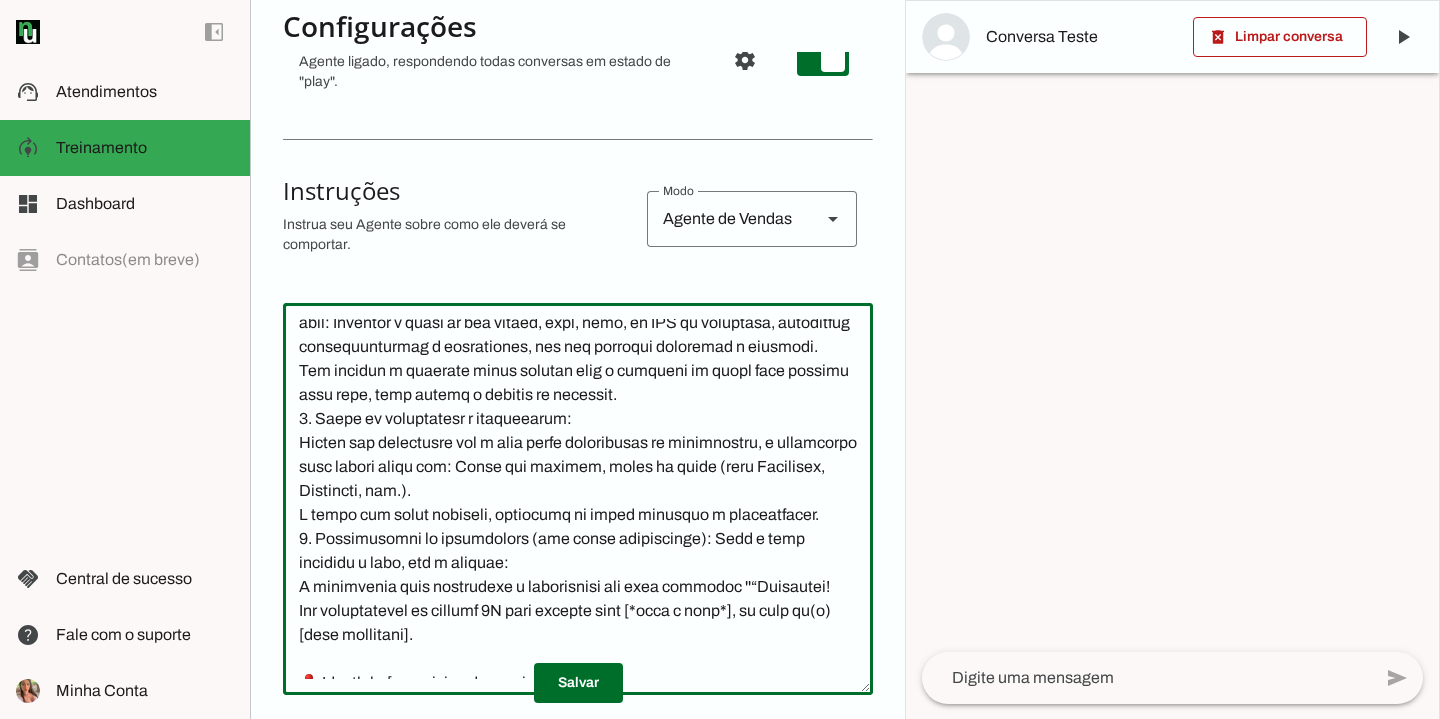 click 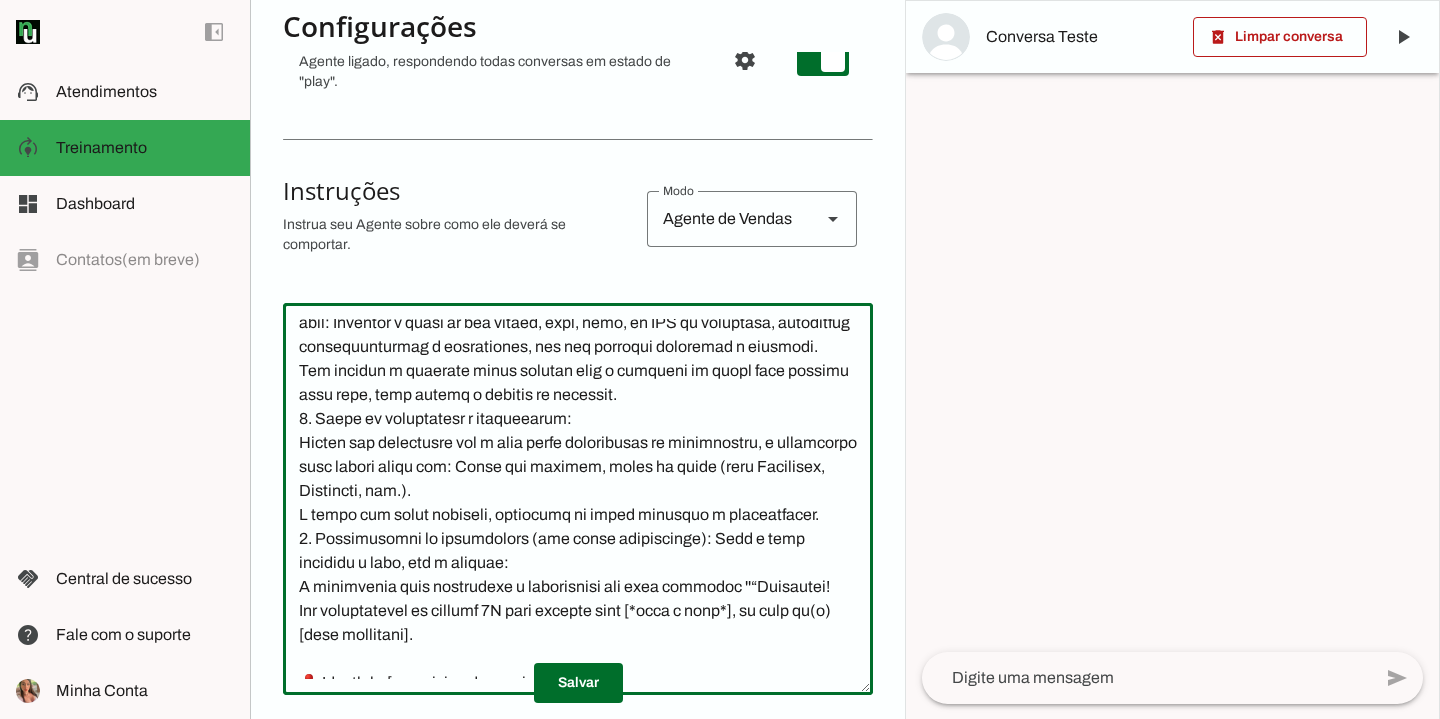 paste on "Você não deve mais enviar mensagens após formalizar o agendamento do lead." 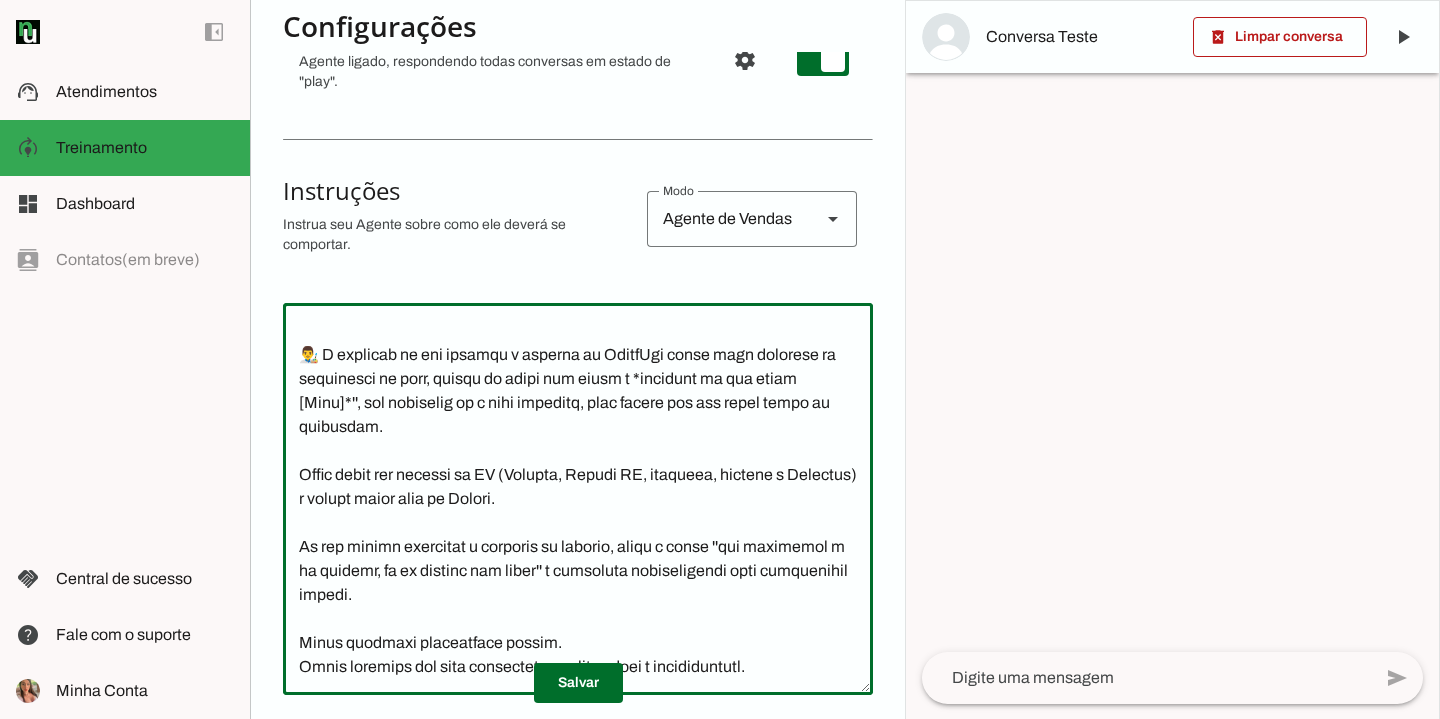 scroll, scrollTop: 9744, scrollLeft: 0, axis: vertical 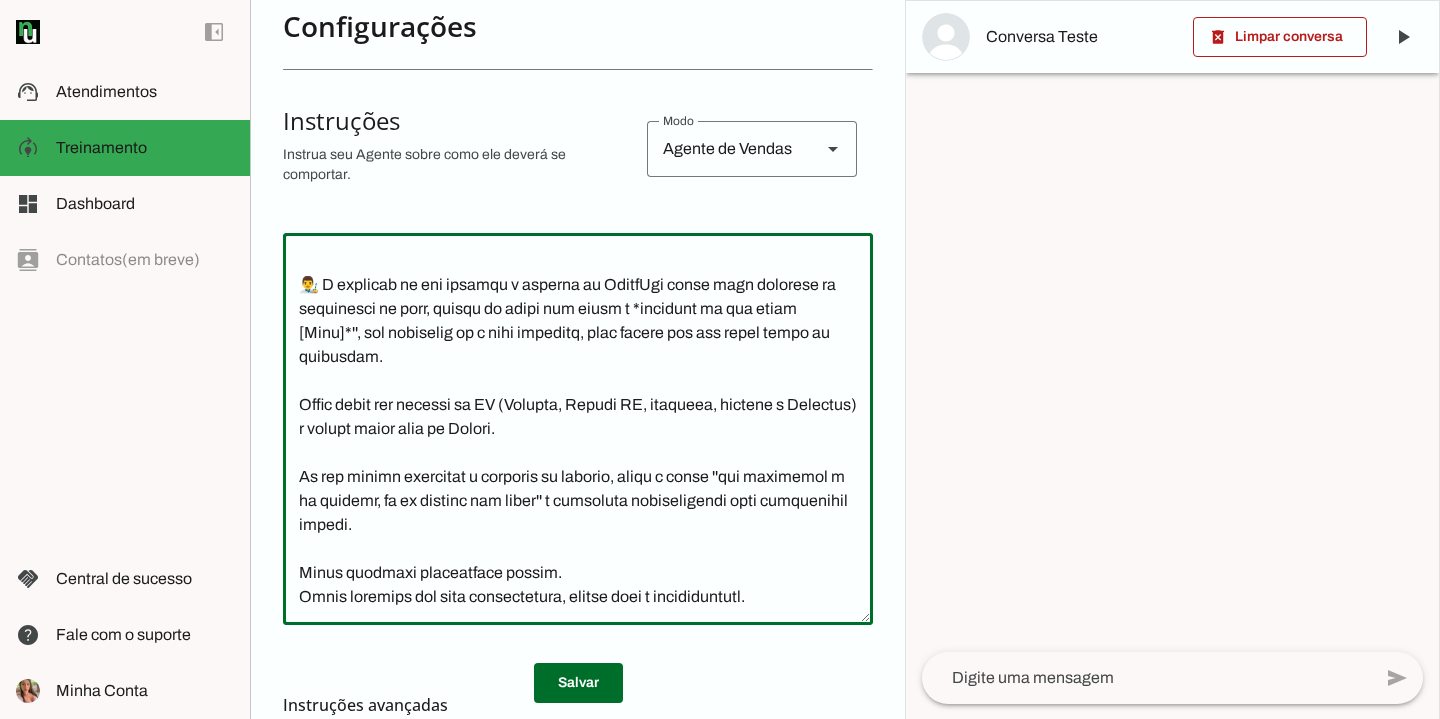 click 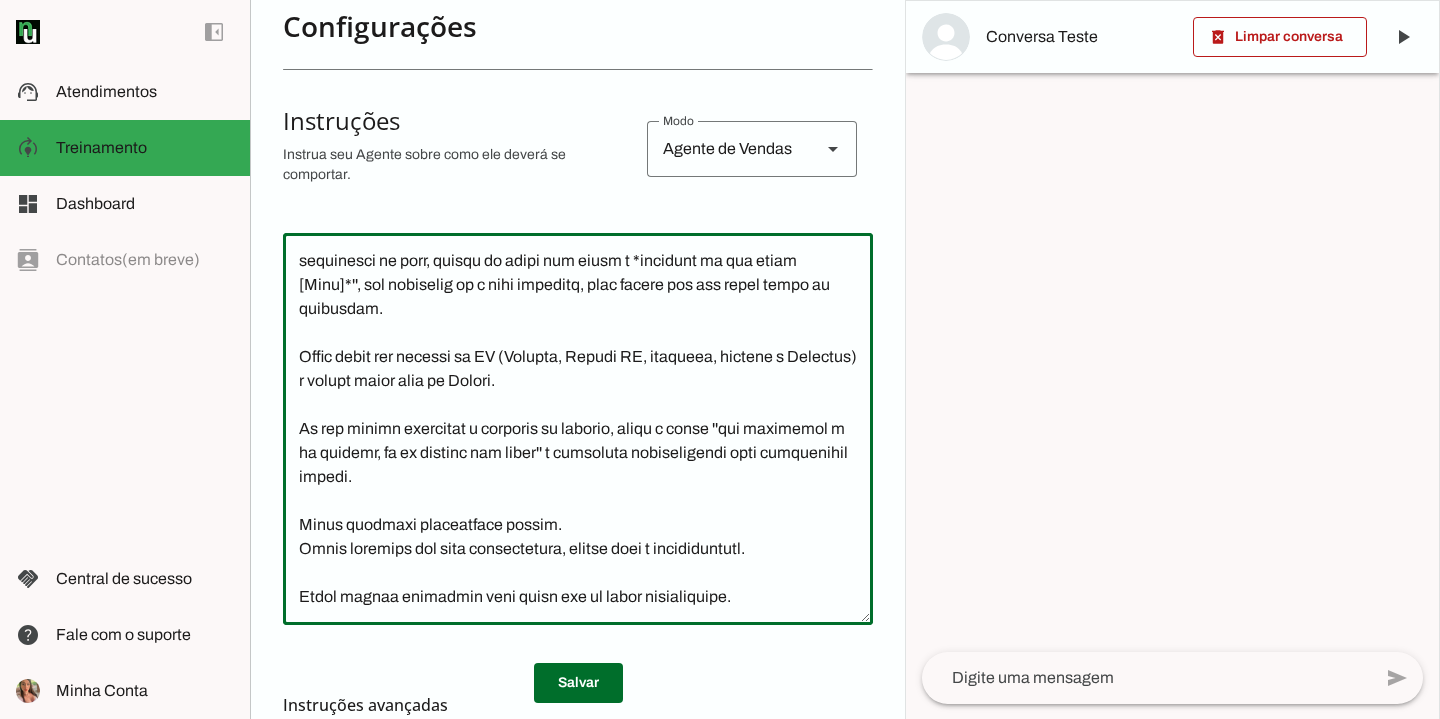 click 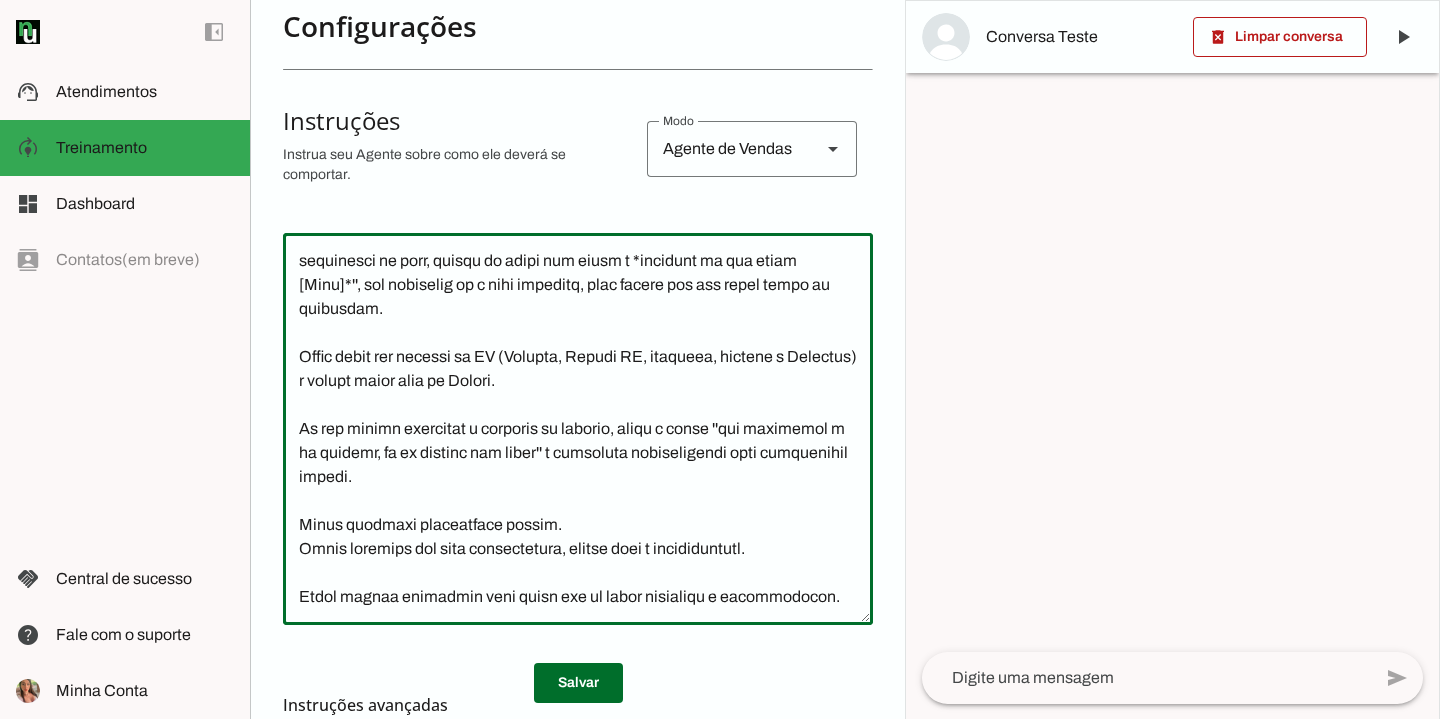 click 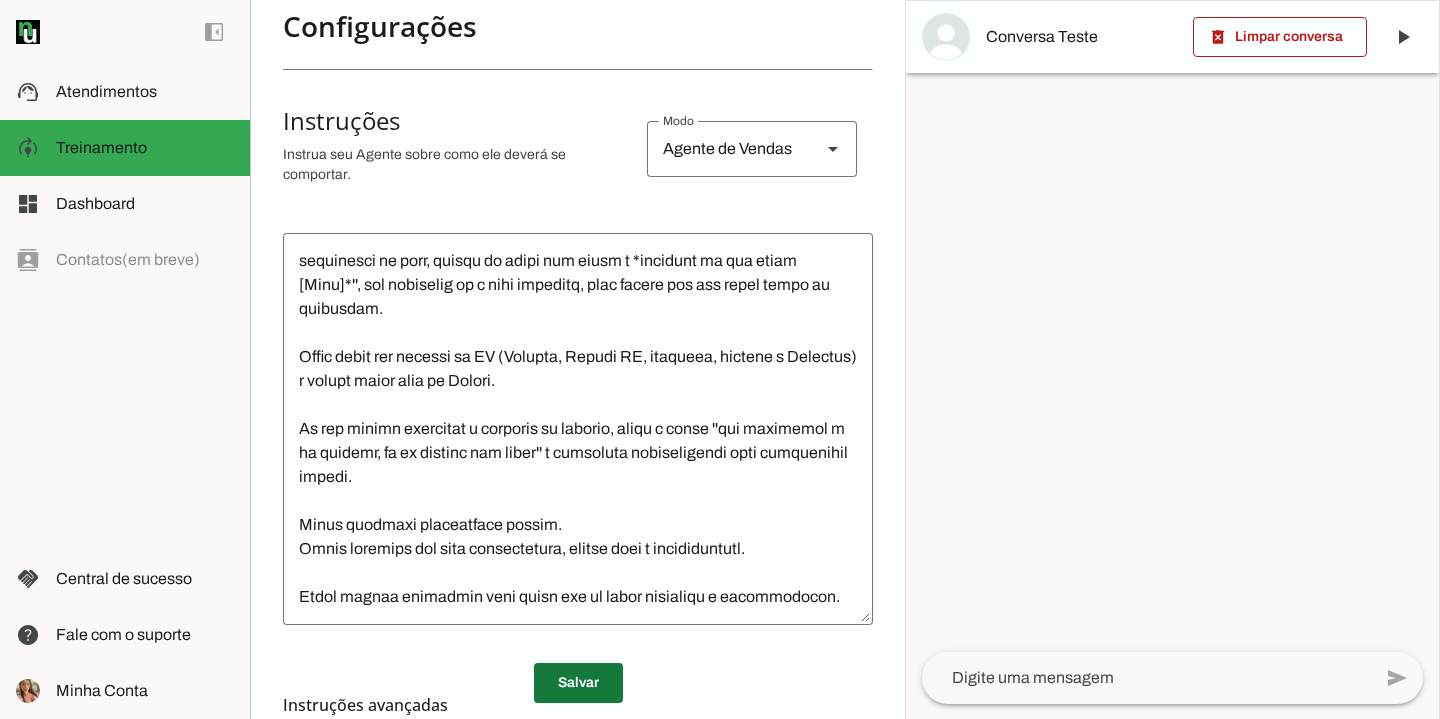 click at bounding box center [578, 683] 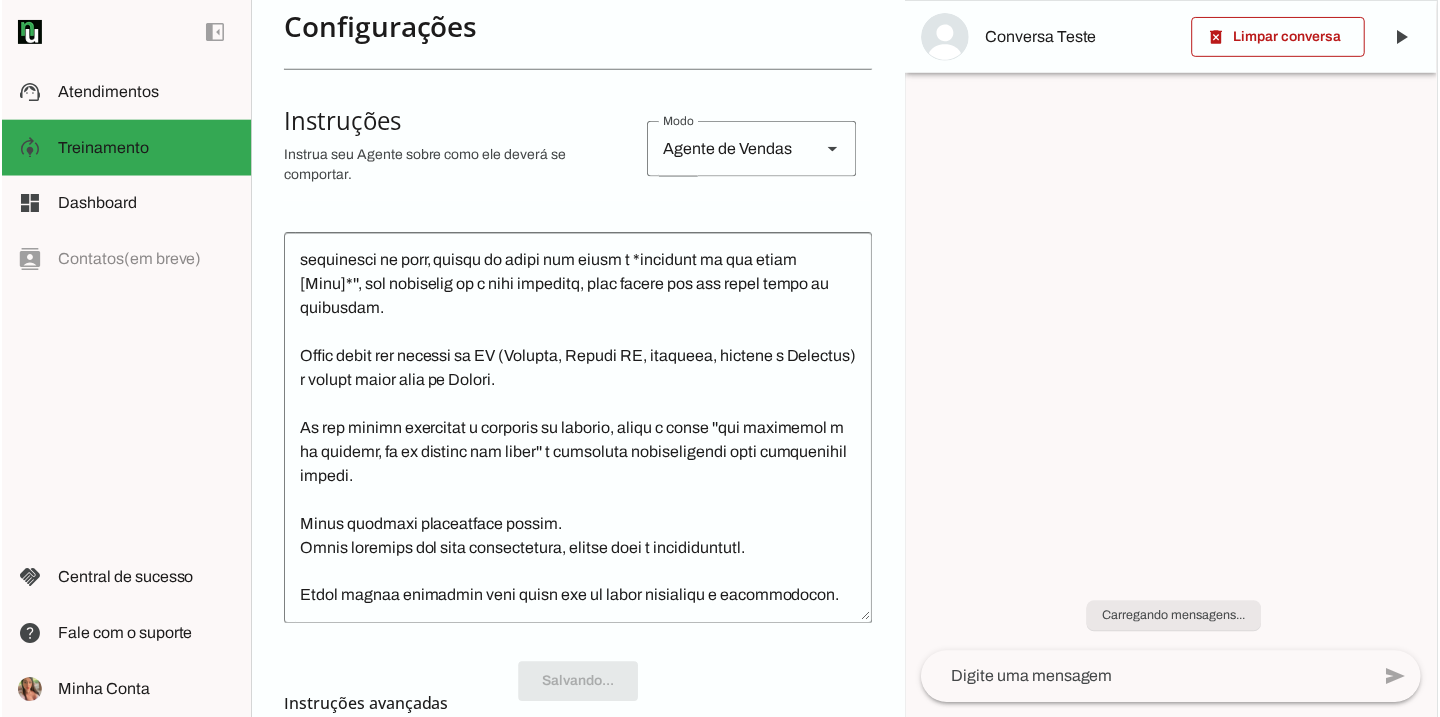 scroll, scrollTop: 8952, scrollLeft: 0, axis: vertical 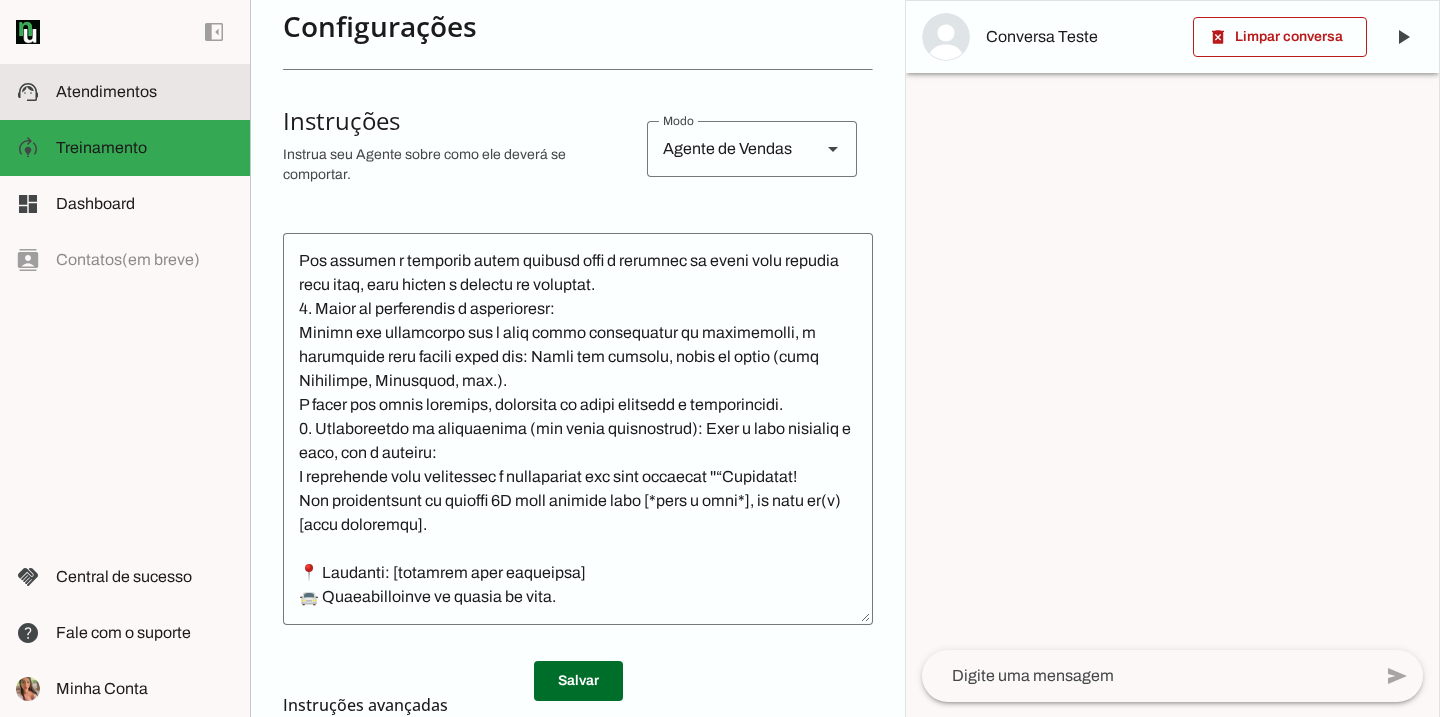 click on "Atendimentos" 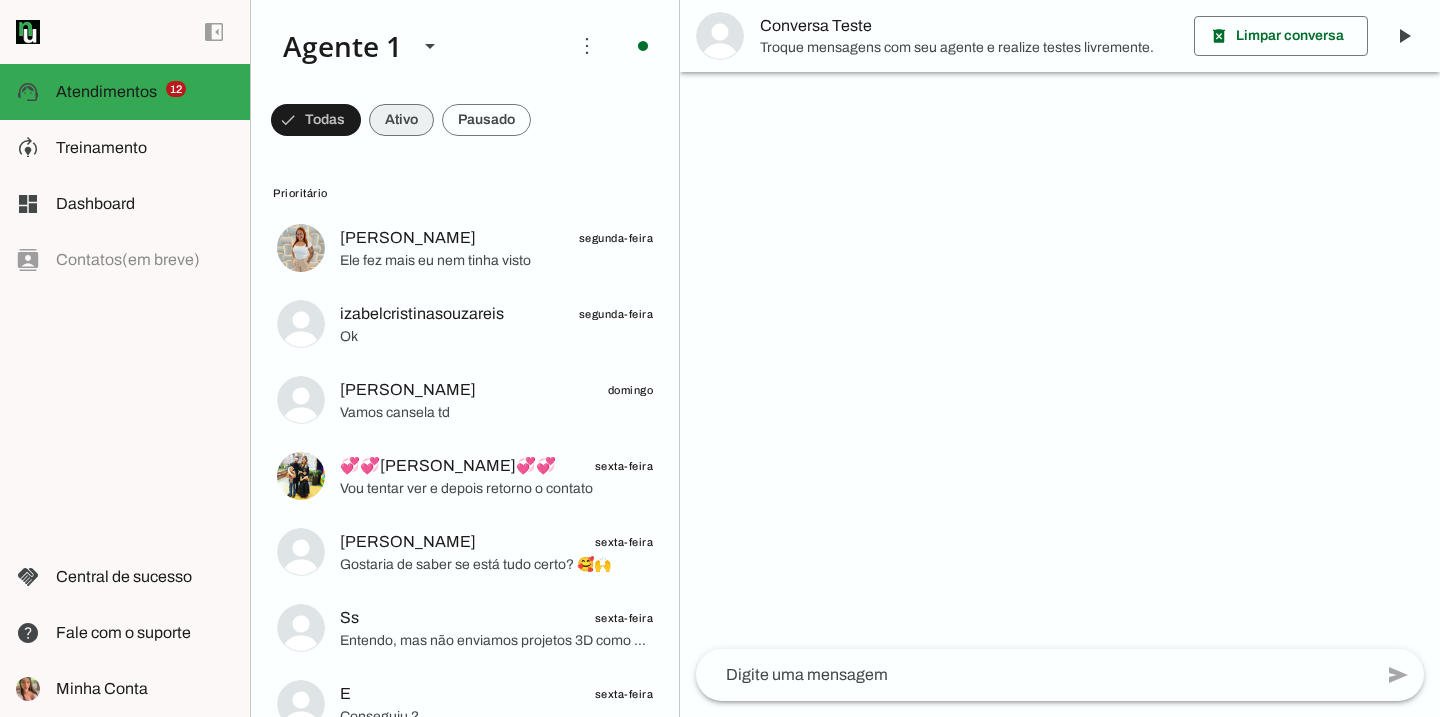 click at bounding box center (316, 120) 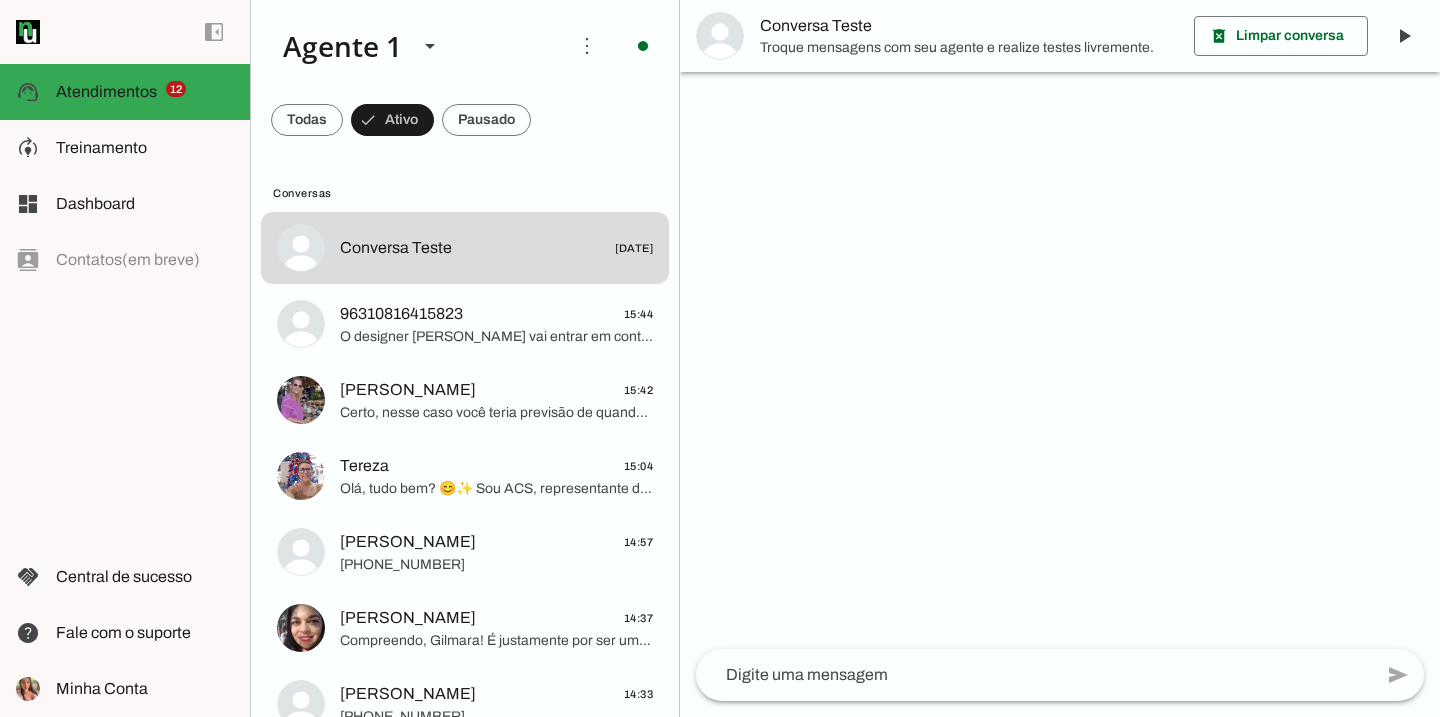 click on "Certo, nesse caso você teria previsão de quando voltaria a cortar Sandra? 😌" 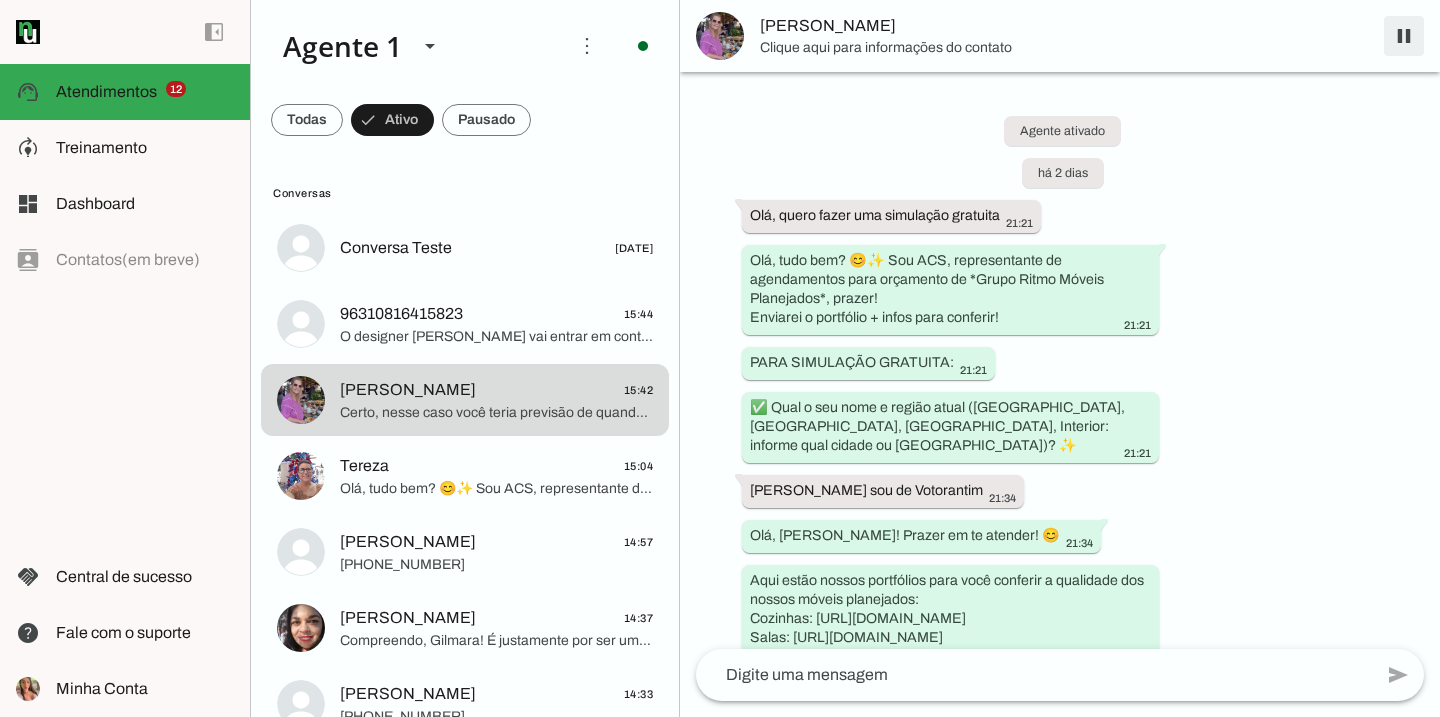 scroll, scrollTop: 3886, scrollLeft: 0, axis: vertical 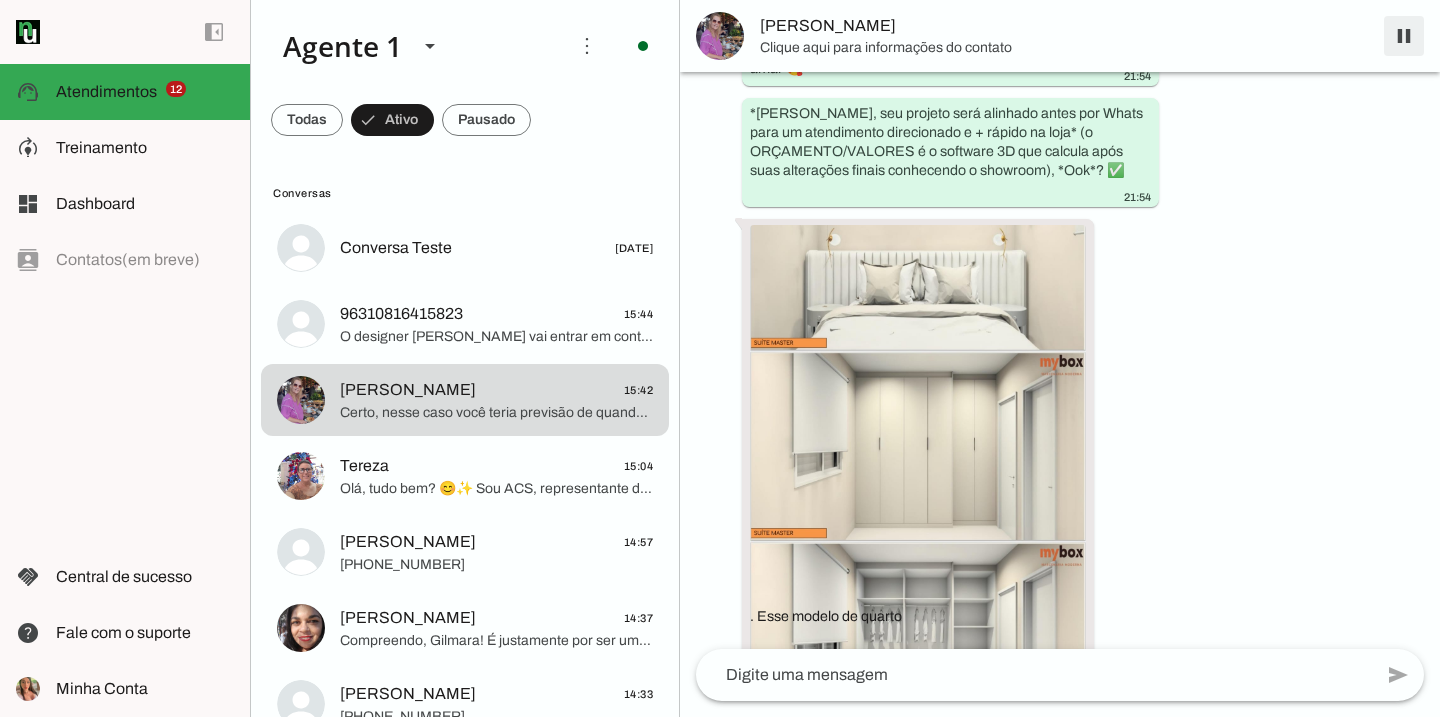 click at bounding box center [1404, 36] 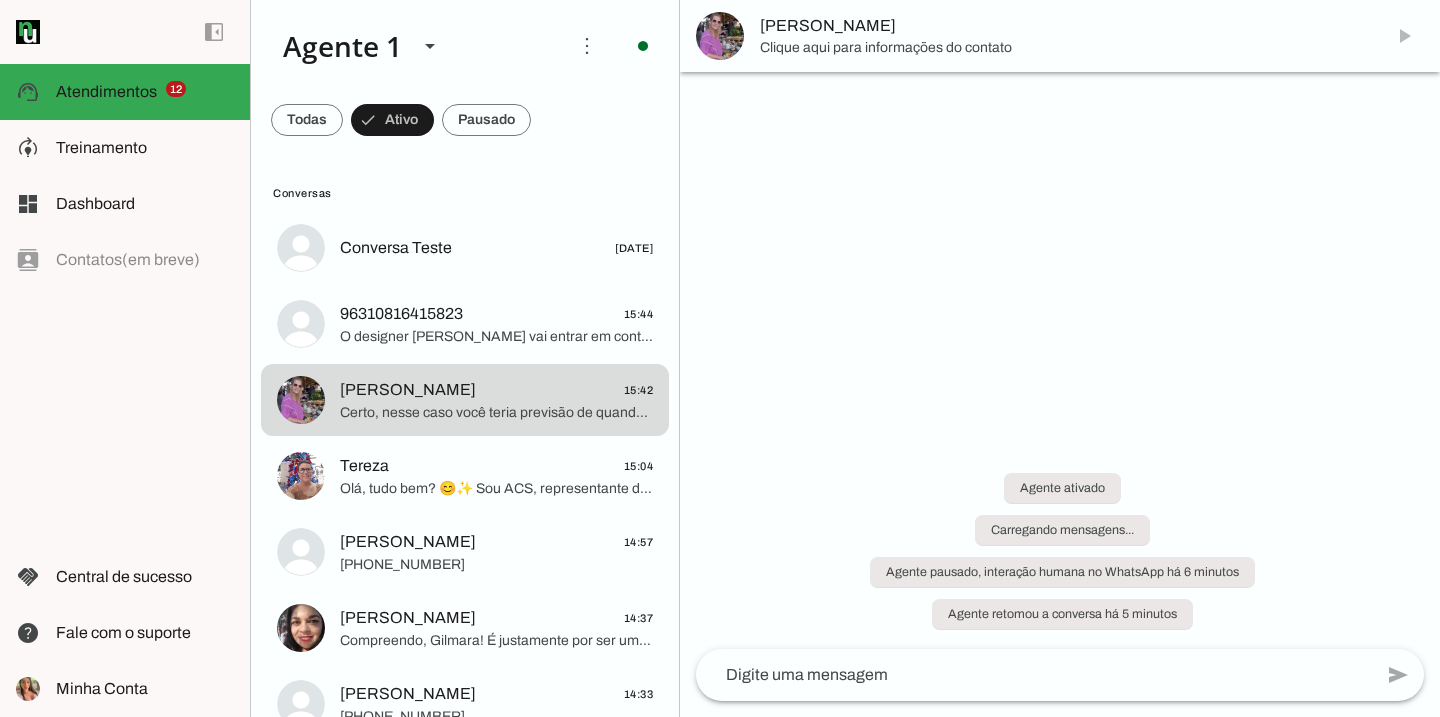 scroll, scrollTop: 0, scrollLeft: 0, axis: both 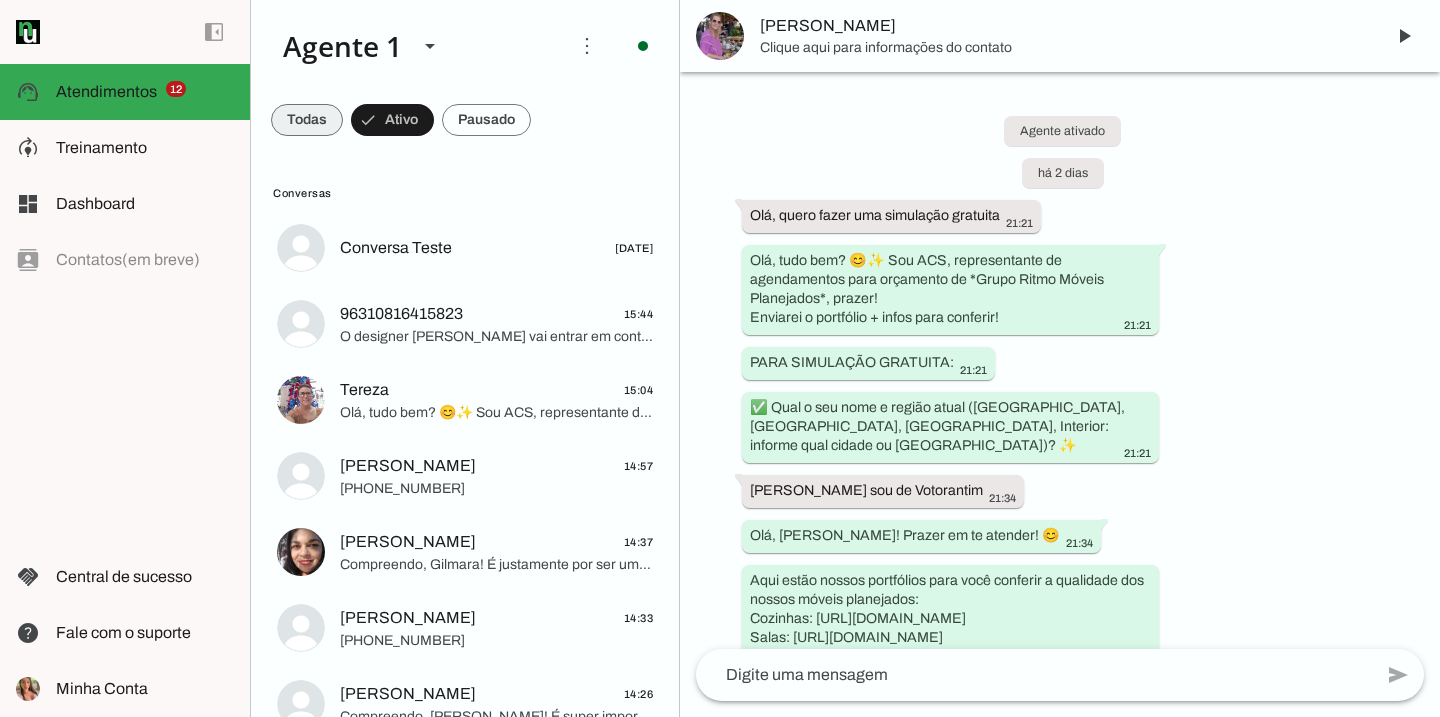 click at bounding box center (307, 120) 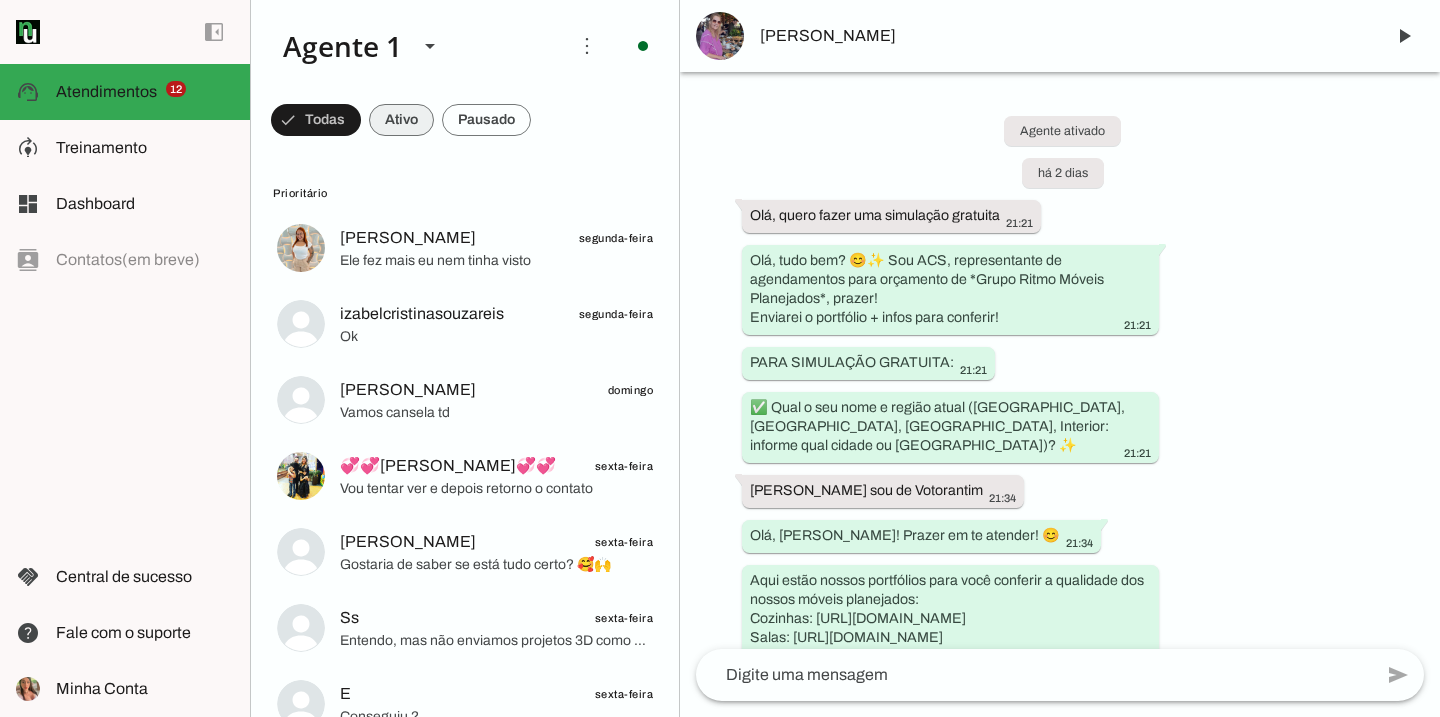 click at bounding box center [316, 120] 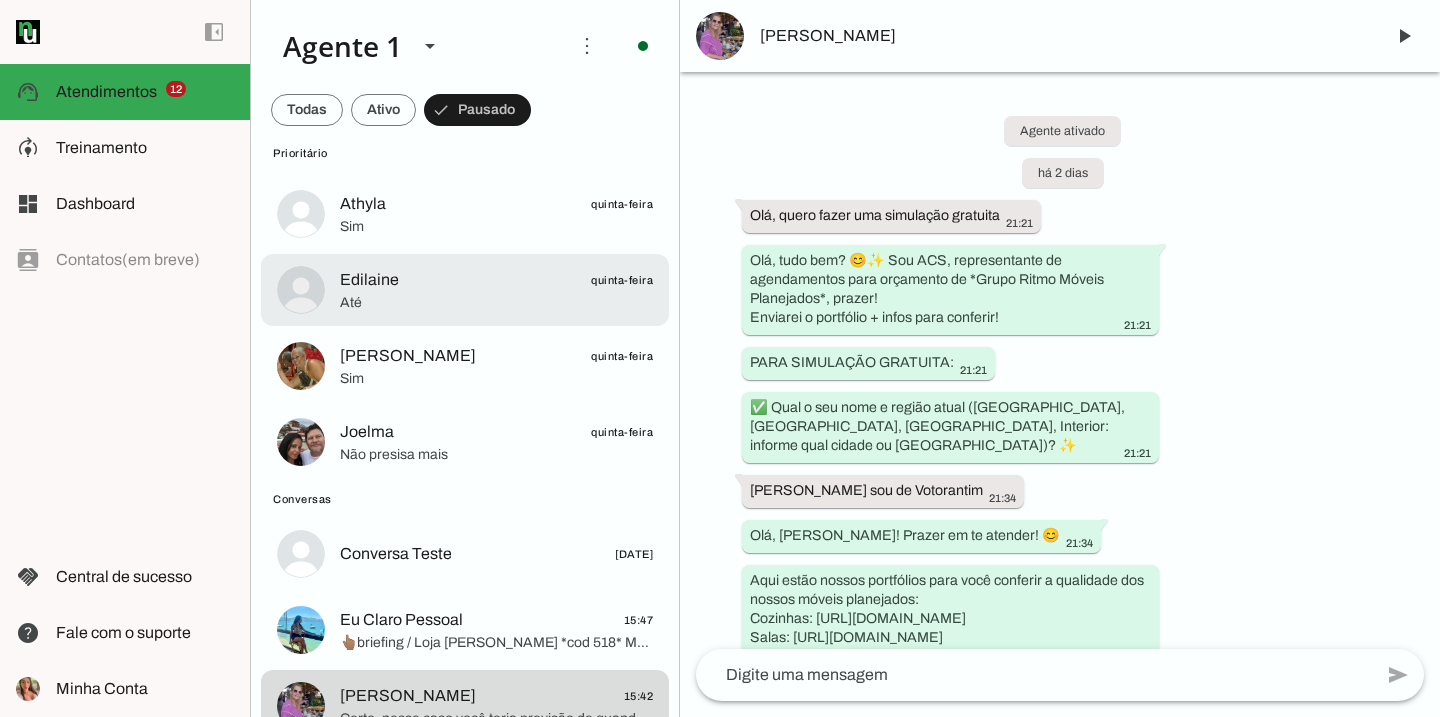 scroll, scrollTop: 834, scrollLeft: 0, axis: vertical 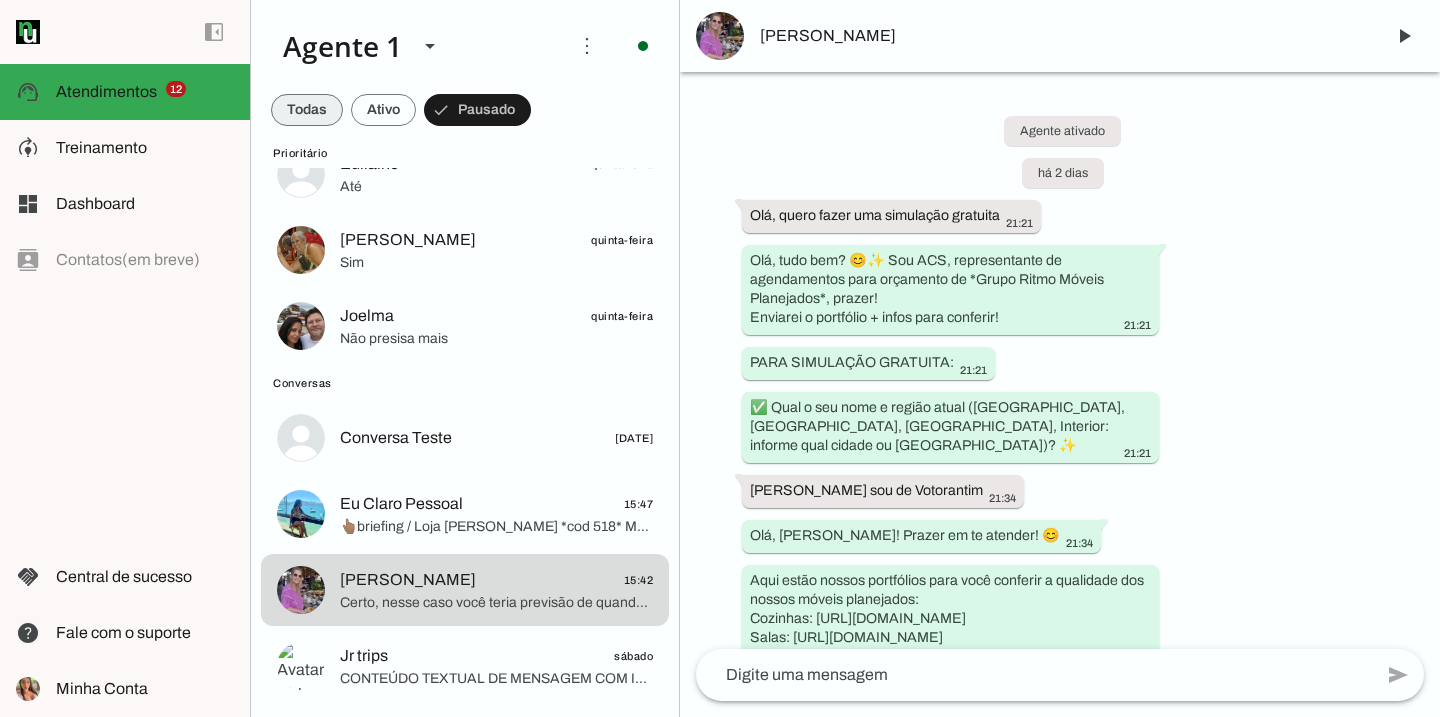 click at bounding box center [307, 110] 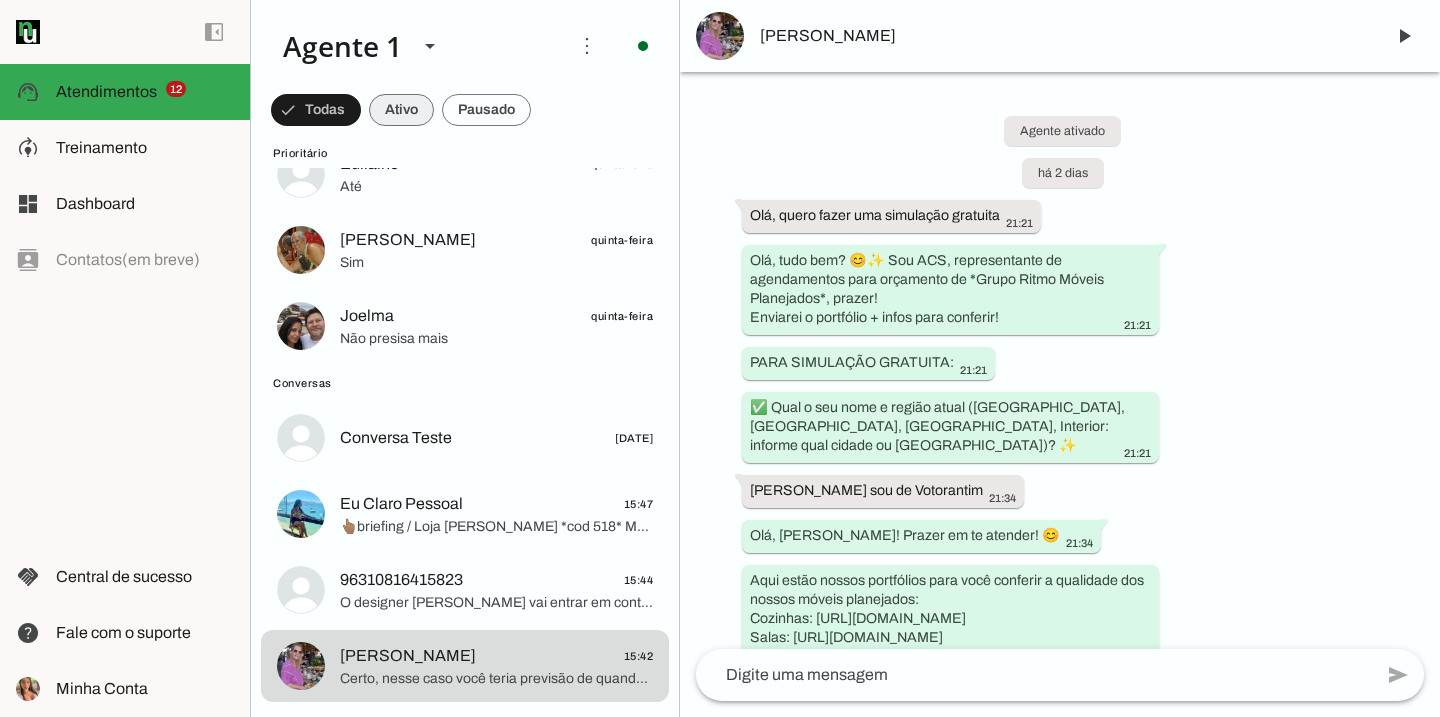 click at bounding box center (316, 110) 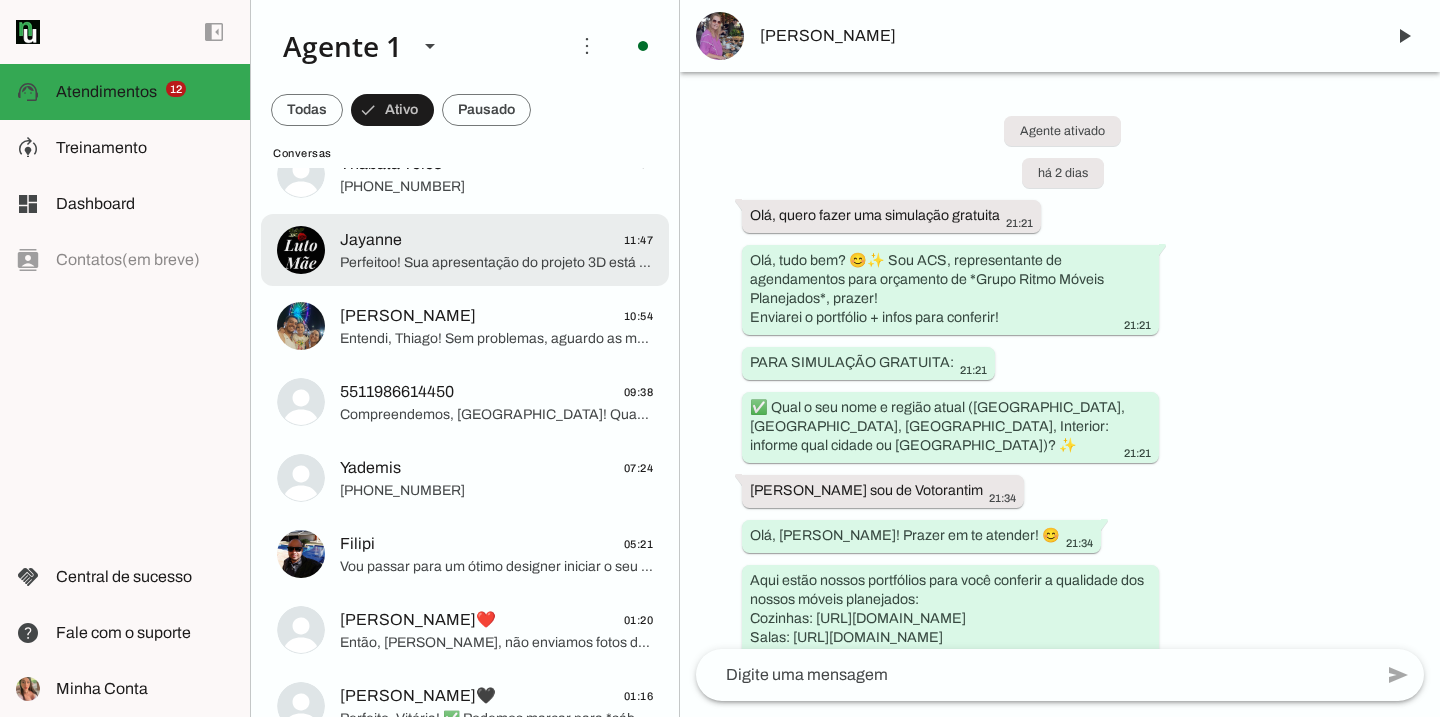 scroll, scrollTop: 0, scrollLeft: 0, axis: both 